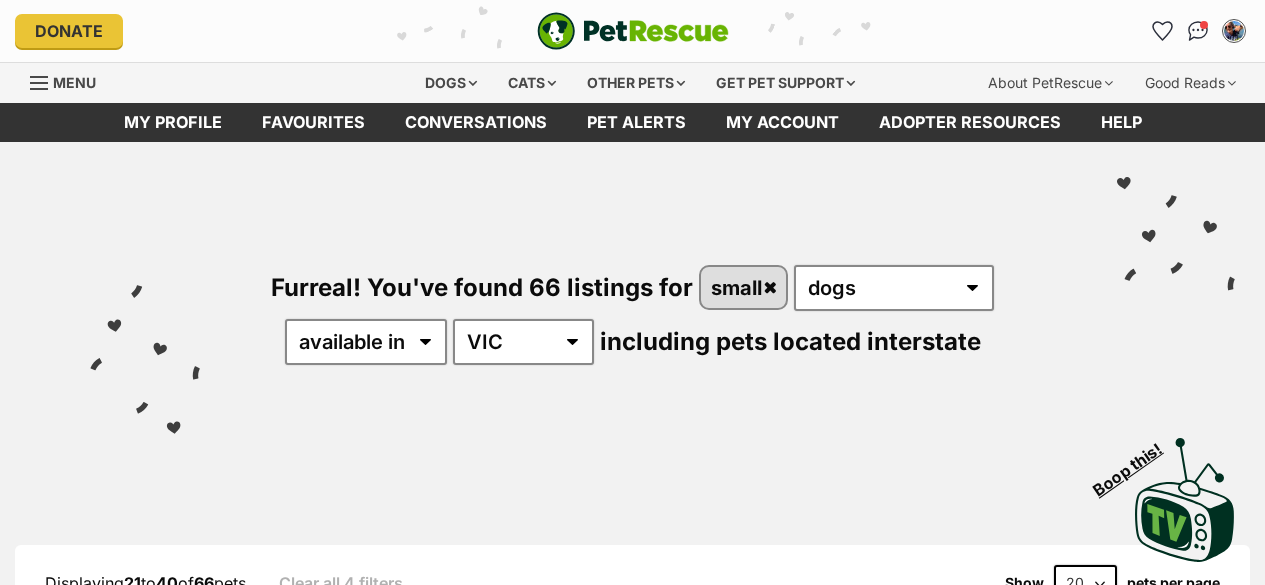 scroll, scrollTop: 0, scrollLeft: 0, axis: both 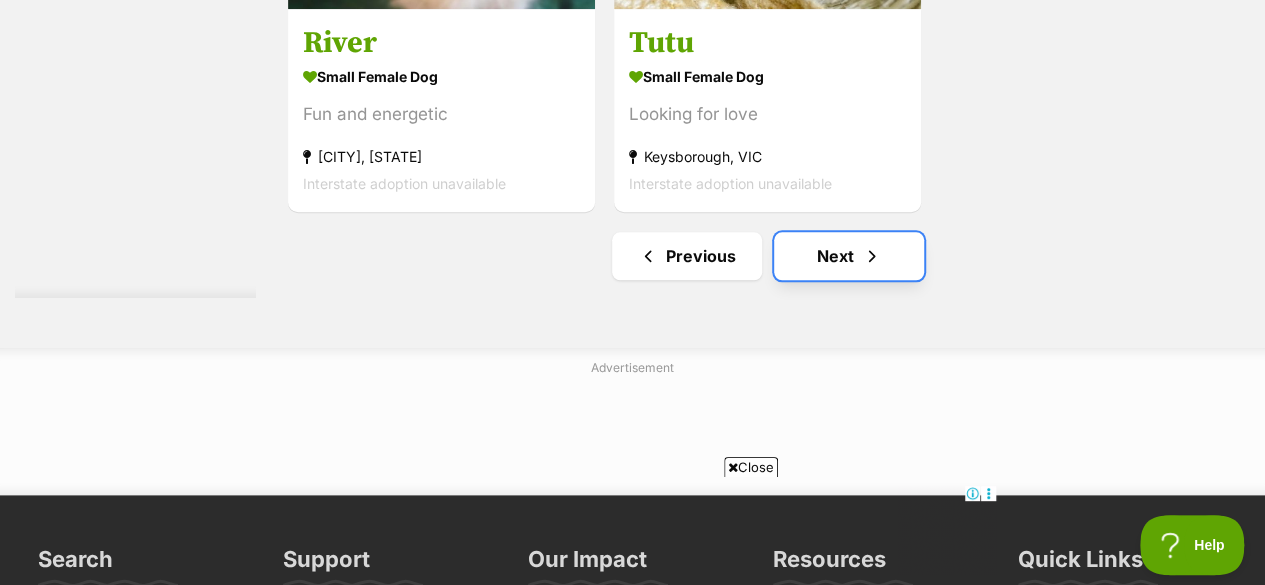 click on "Next" at bounding box center [849, 256] 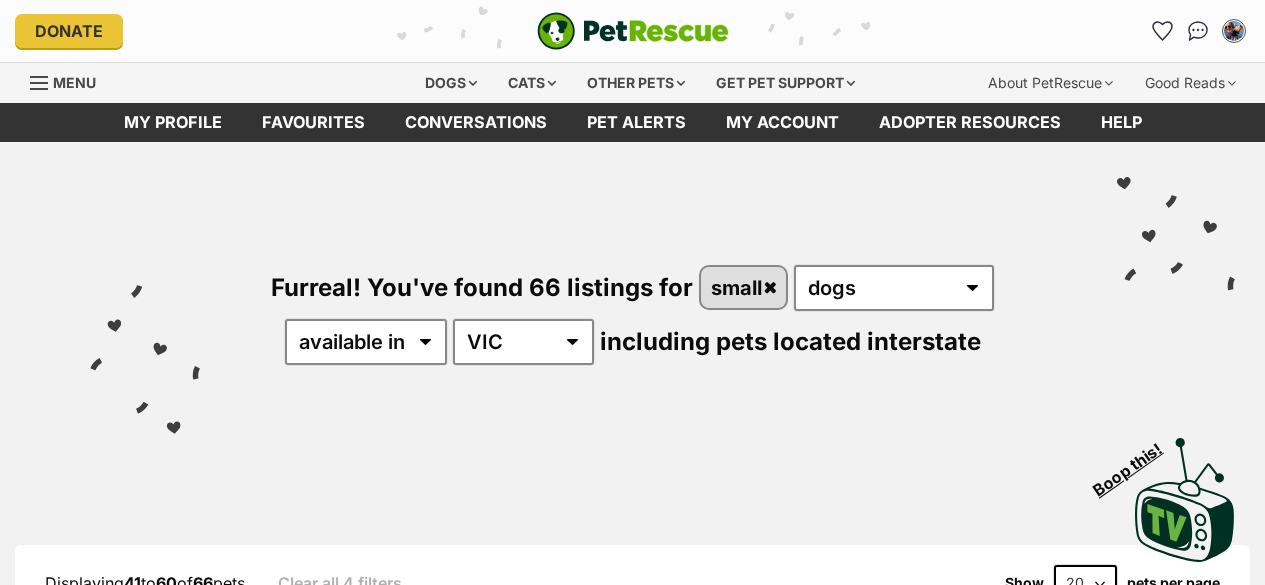 scroll, scrollTop: 500, scrollLeft: 0, axis: vertical 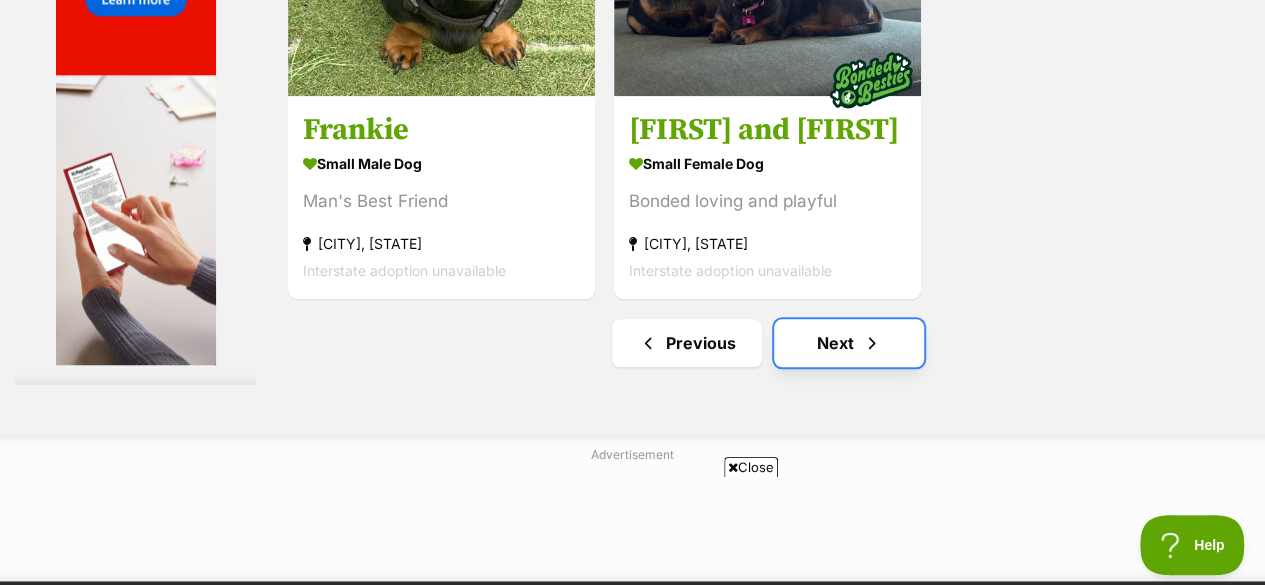 click on "Next" at bounding box center [849, 343] 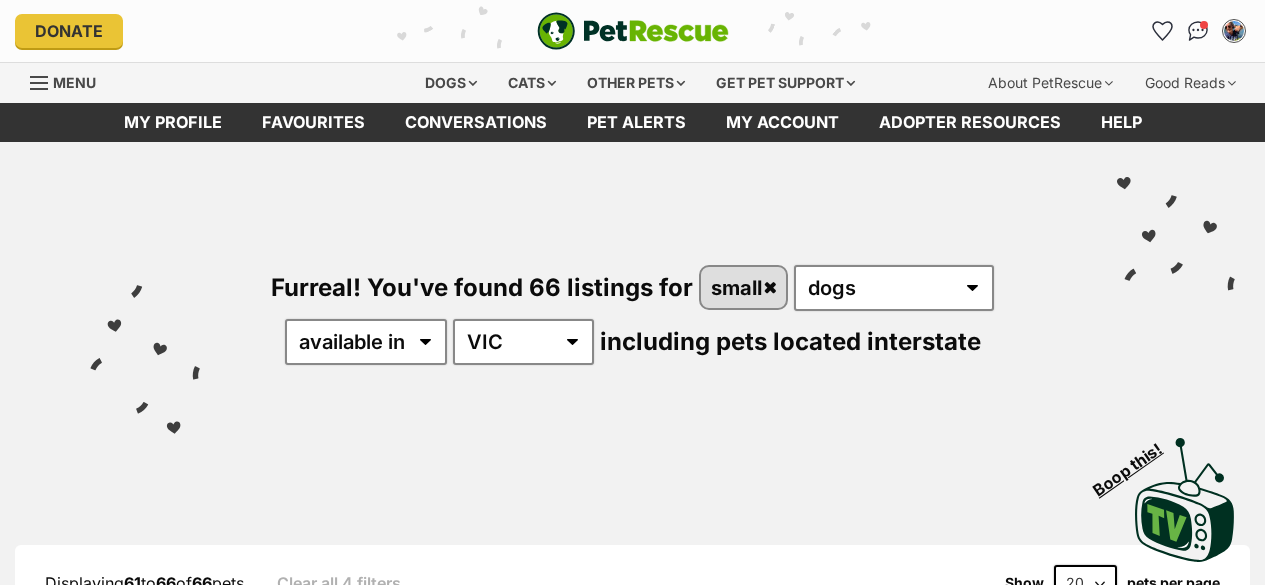 scroll, scrollTop: 400, scrollLeft: 0, axis: vertical 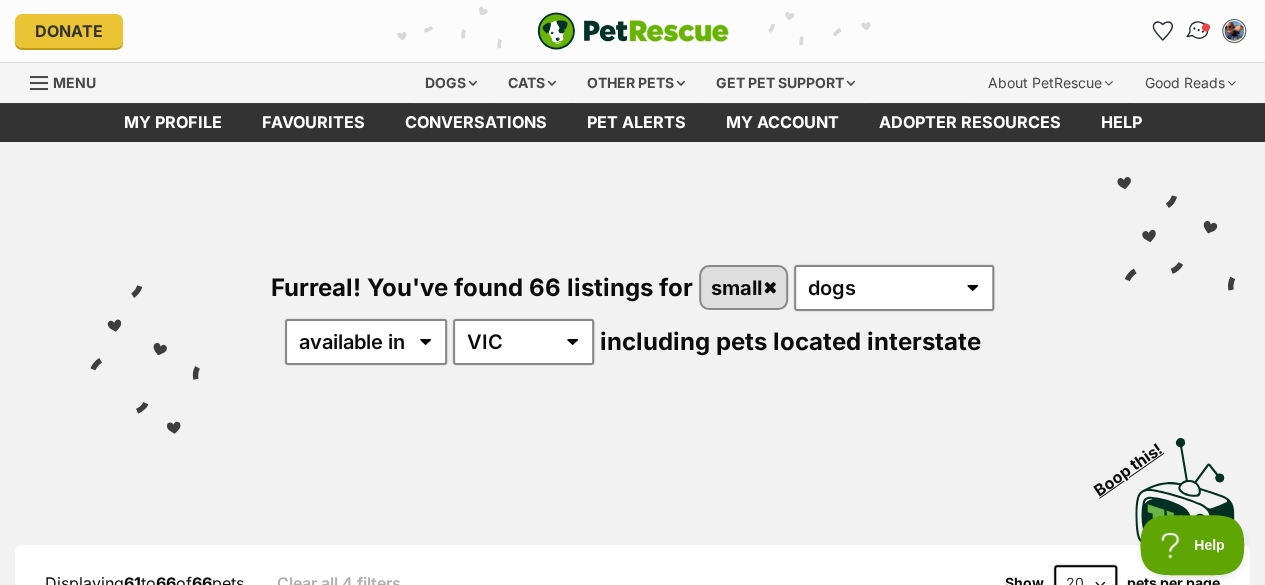 click at bounding box center (1198, 31) 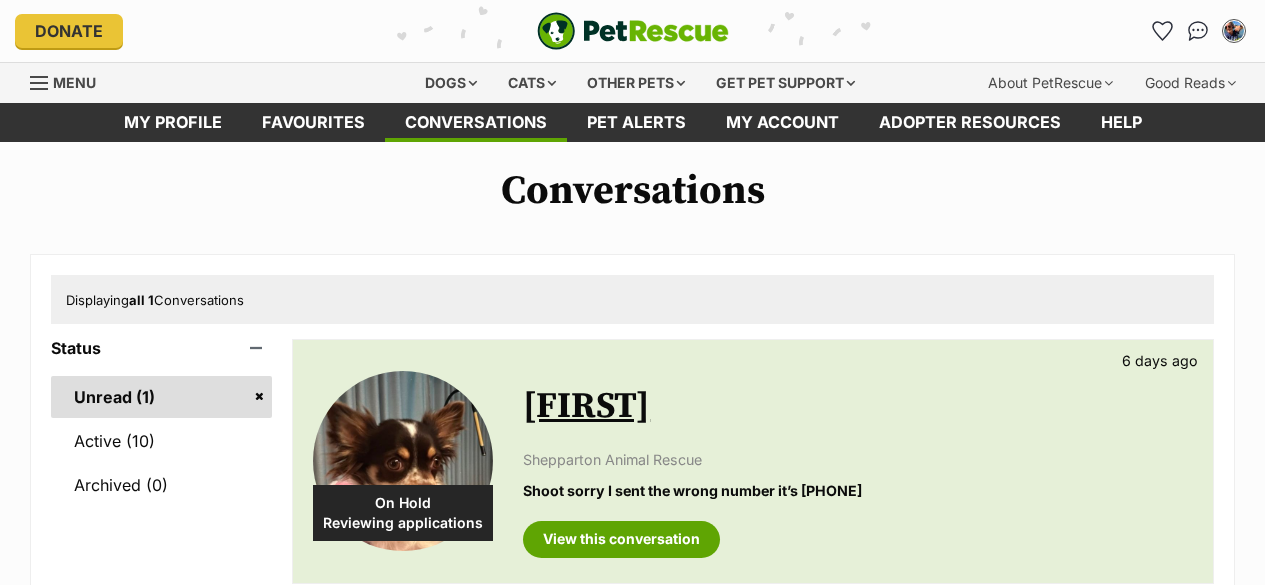 scroll, scrollTop: 0, scrollLeft: 0, axis: both 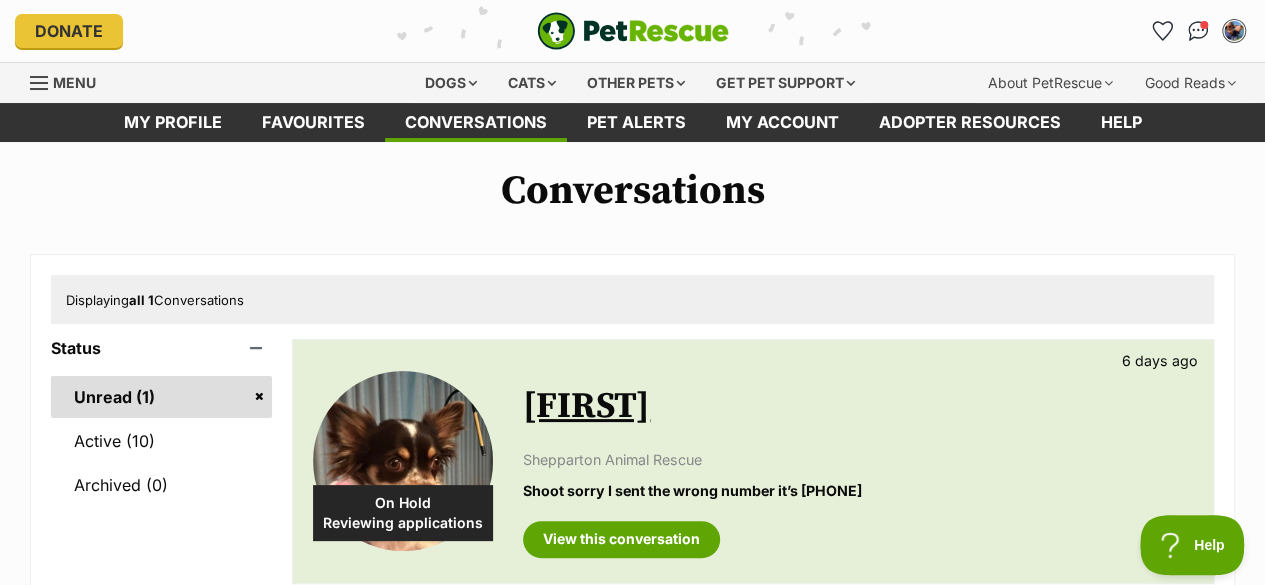 click on "[FIRST]" at bounding box center [586, 406] 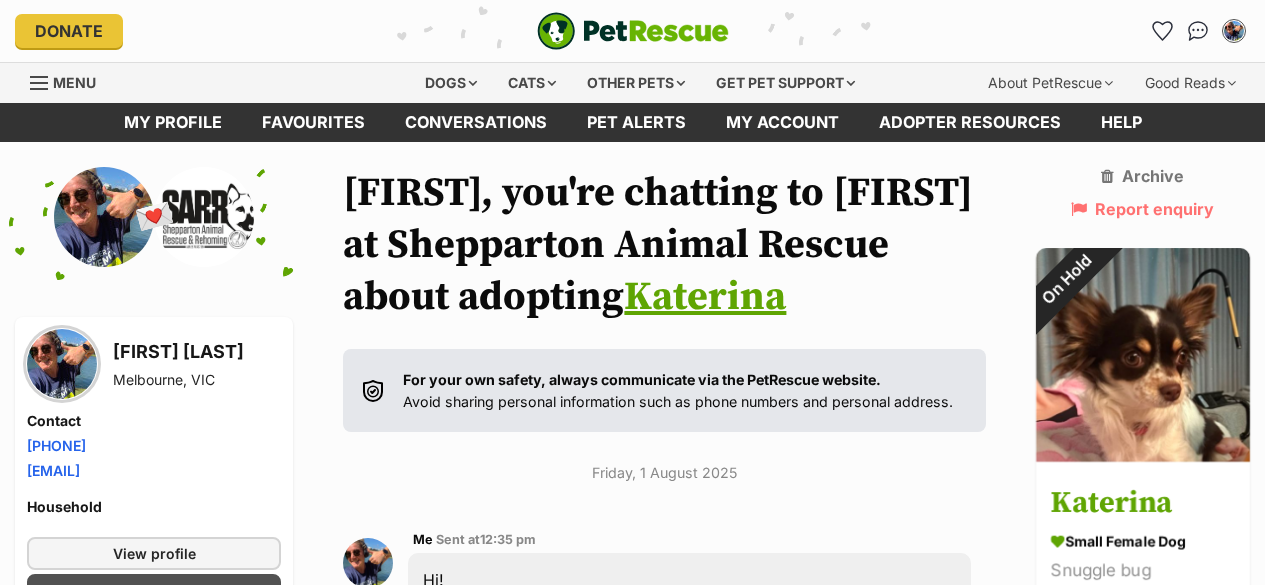 scroll, scrollTop: 45, scrollLeft: 0, axis: vertical 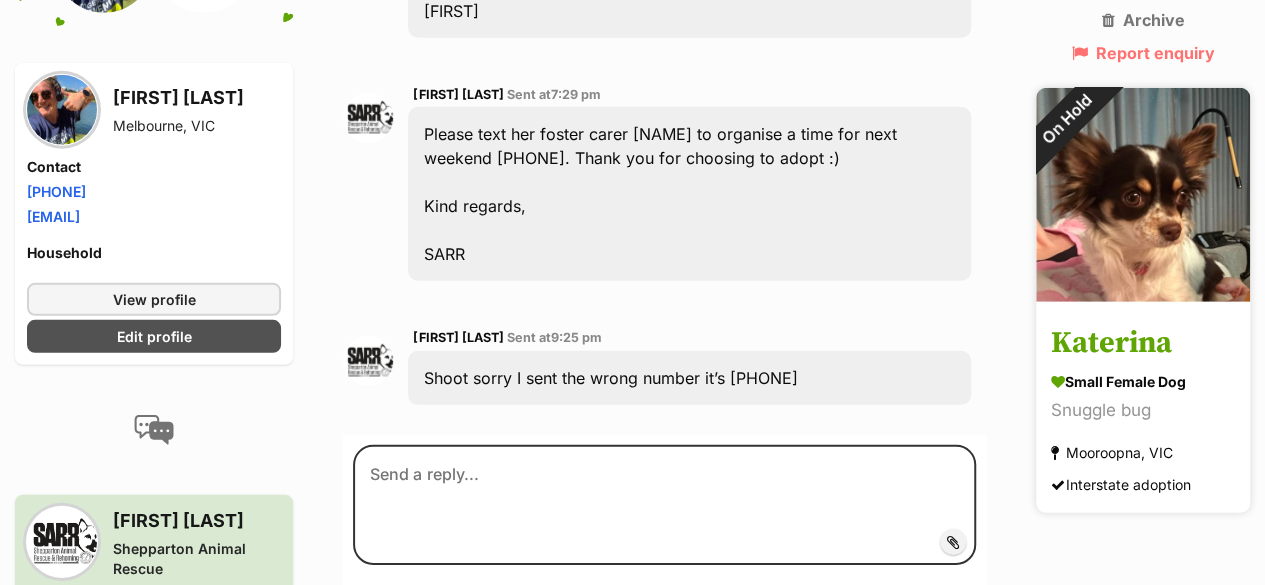 click on "Katerina" at bounding box center (1143, 342) 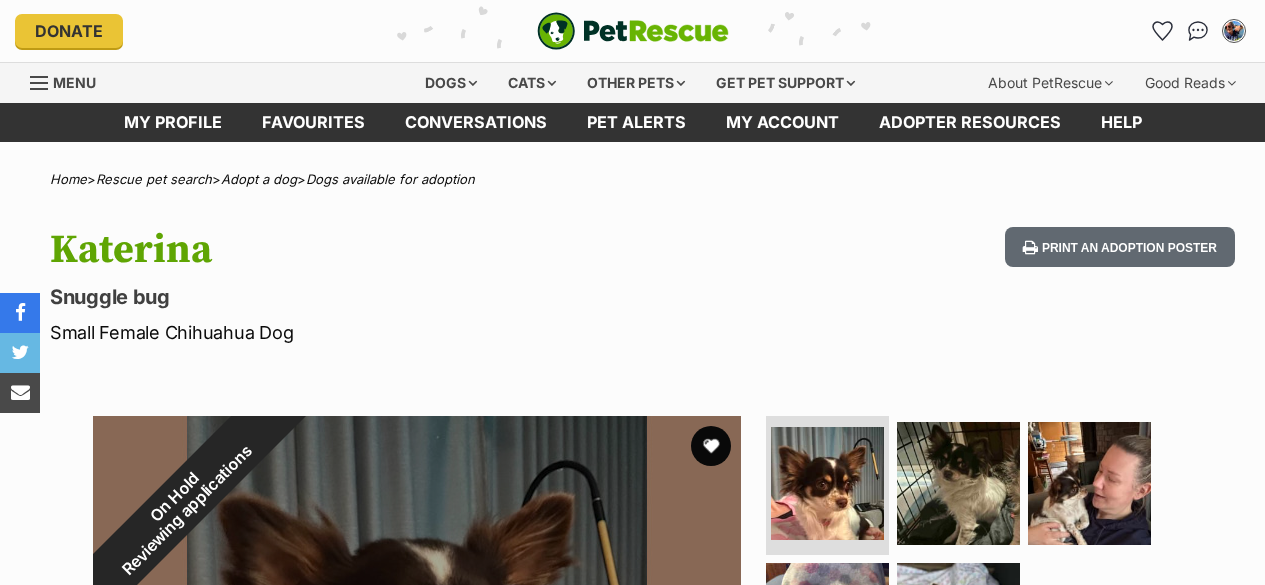 scroll, scrollTop: 0, scrollLeft: 0, axis: both 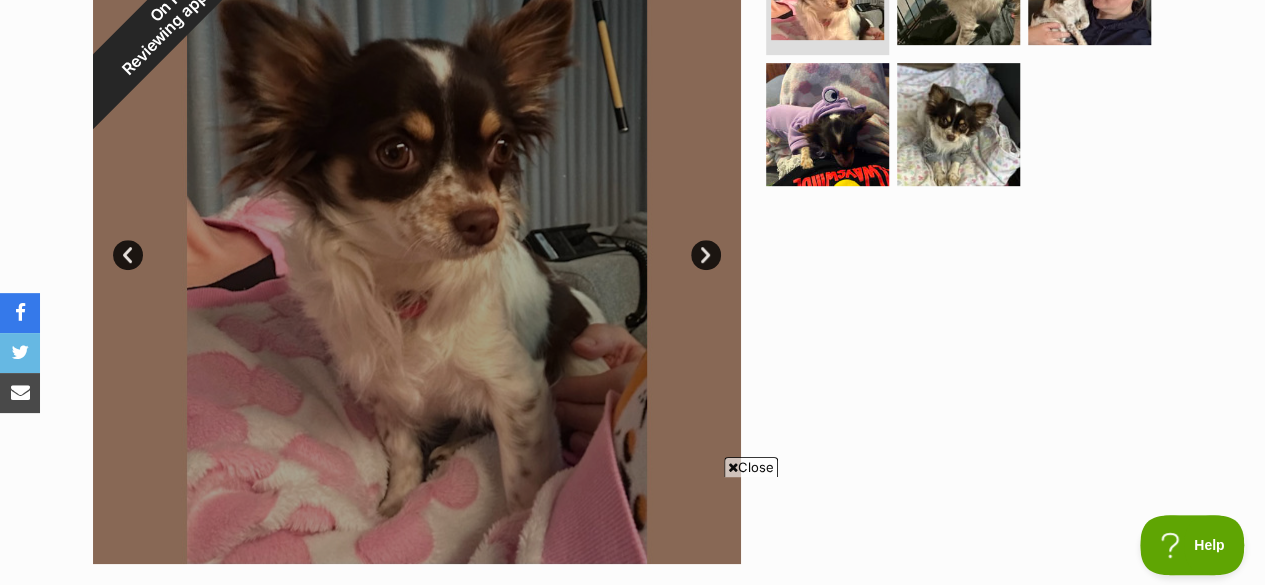 click on "Next" at bounding box center (706, 255) 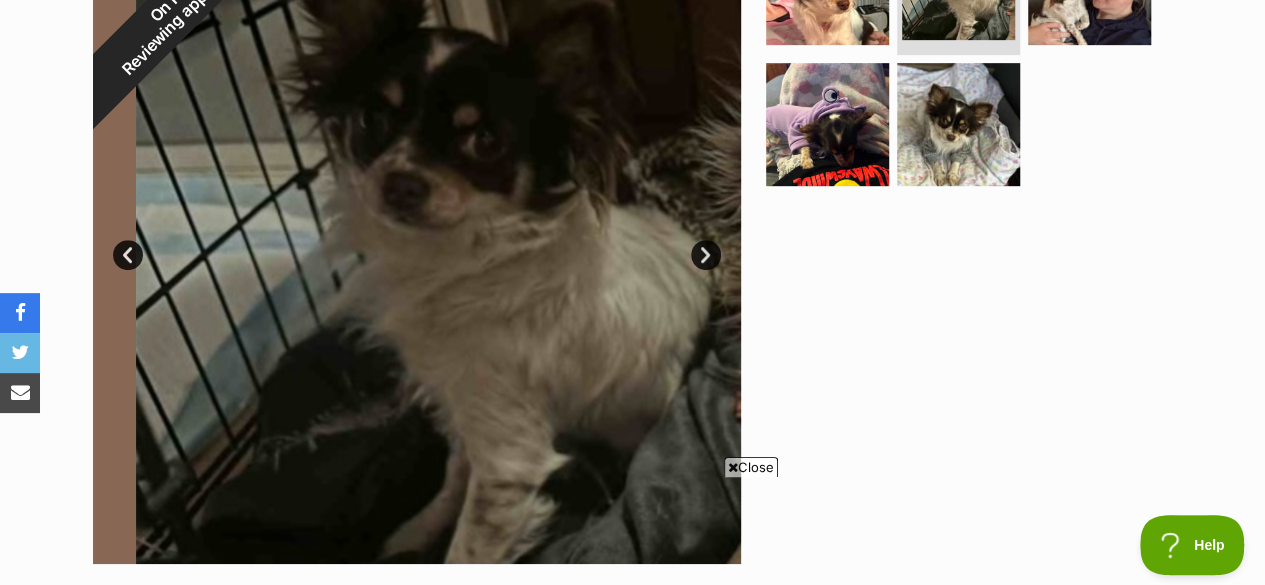 scroll, scrollTop: 0, scrollLeft: 0, axis: both 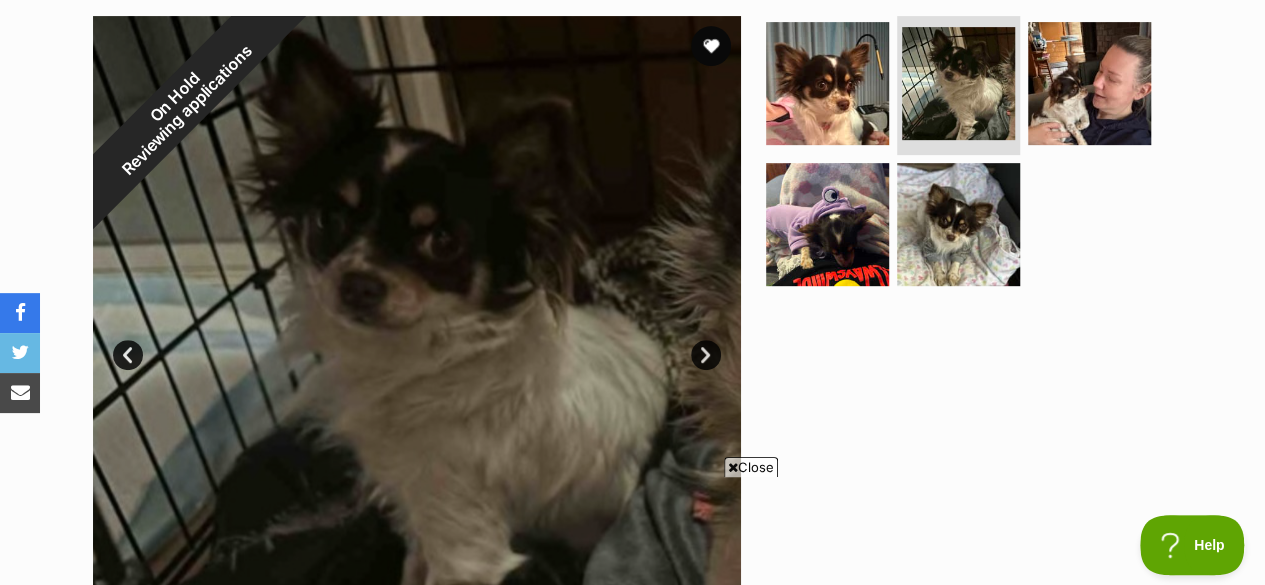 click on "Next" at bounding box center (706, 355) 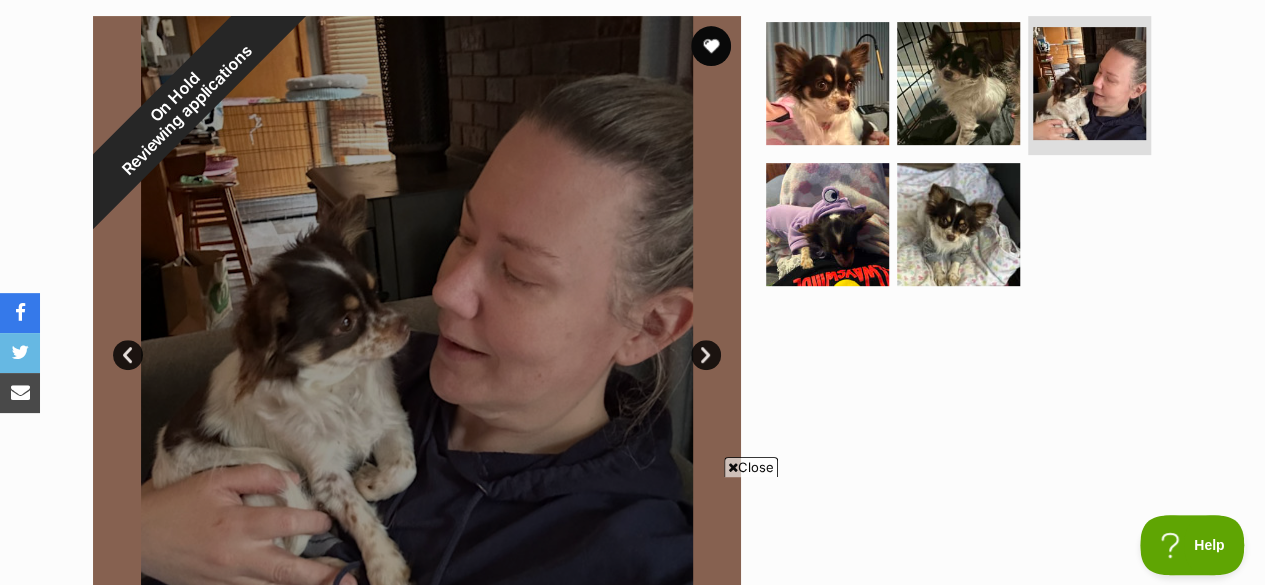 click on "Next" at bounding box center (706, 355) 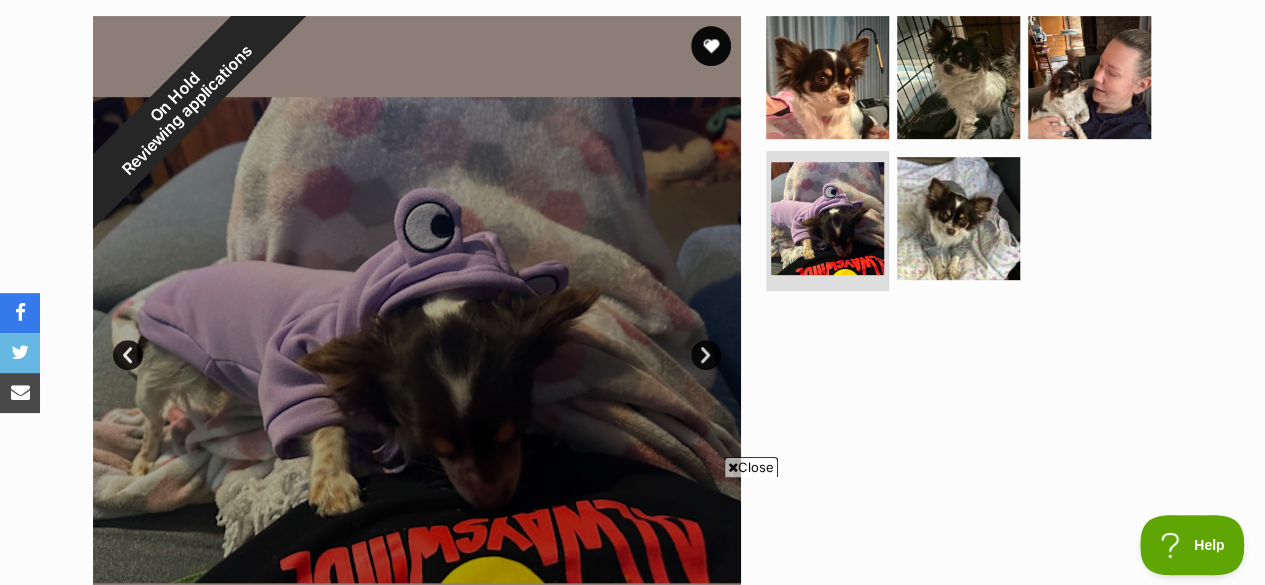 click on "Next" at bounding box center (706, 355) 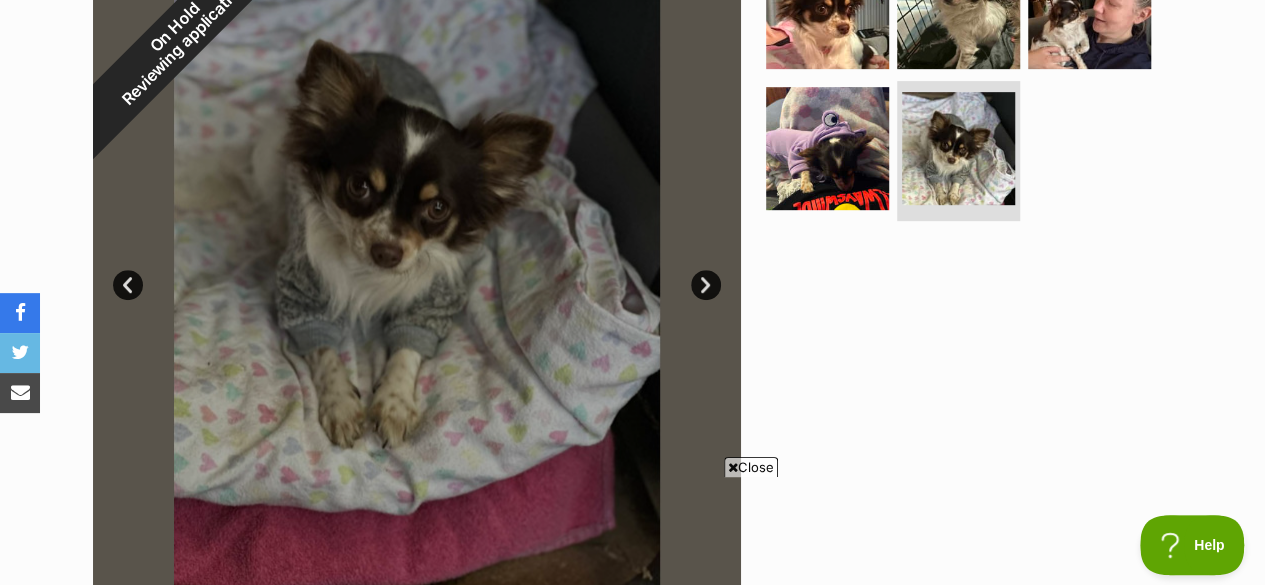 scroll, scrollTop: 500, scrollLeft: 0, axis: vertical 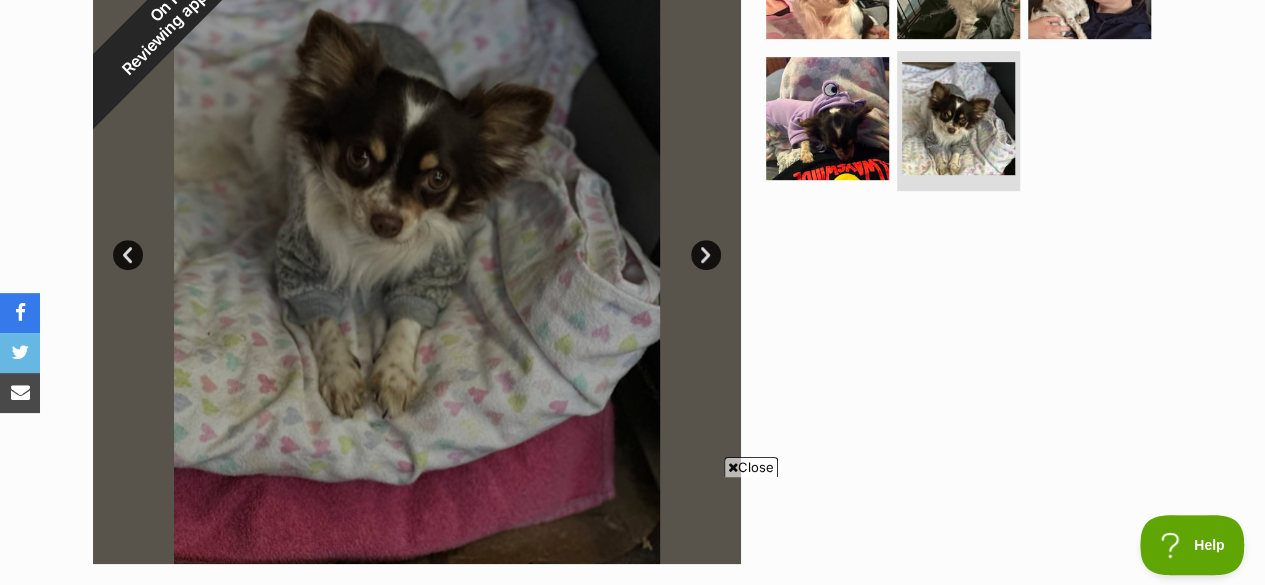 click on "Next" at bounding box center (706, 255) 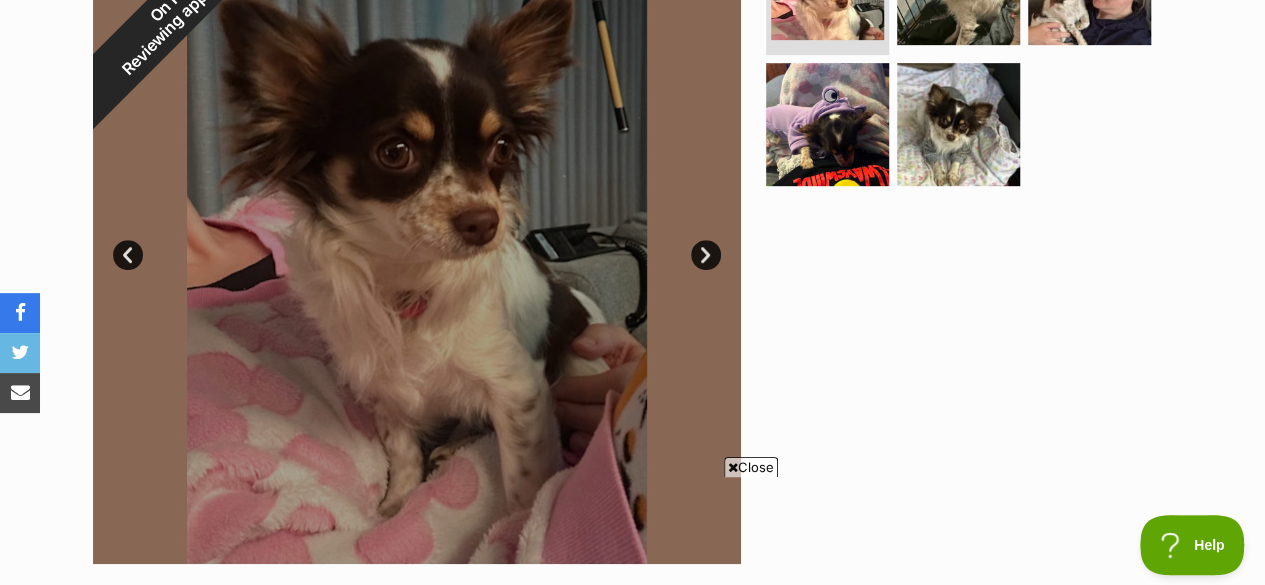 click on "Next" at bounding box center [706, 255] 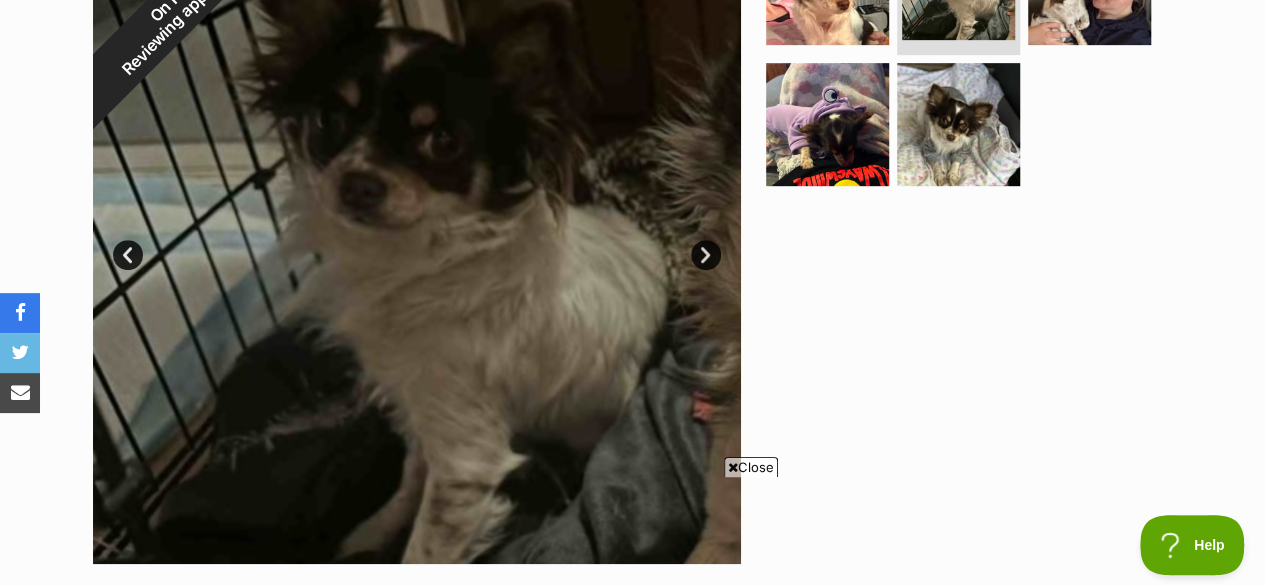 click on "Next" at bounding box center [706, 255] 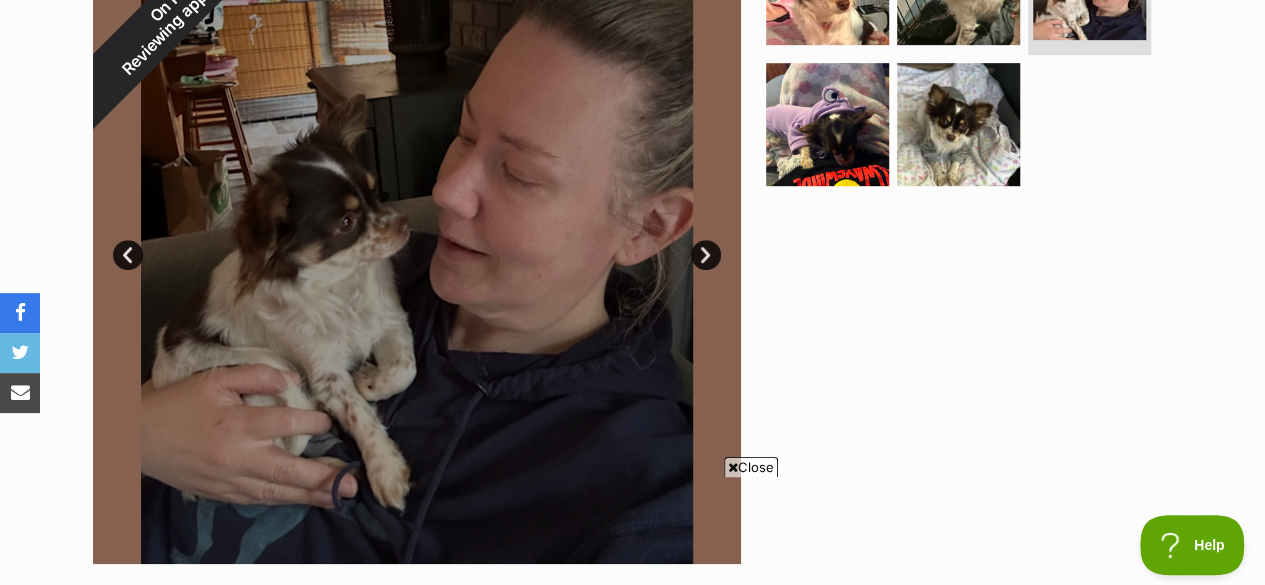click on "Next" at bounding box center [706, 255] 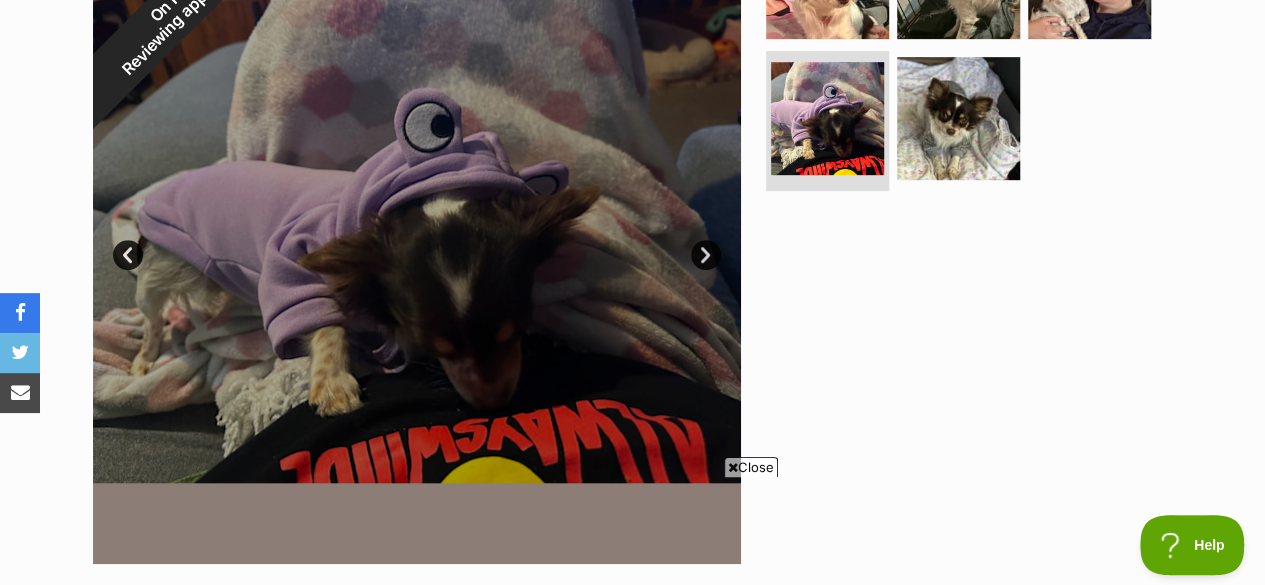 click on "Next" at bounding box center [706, 255] 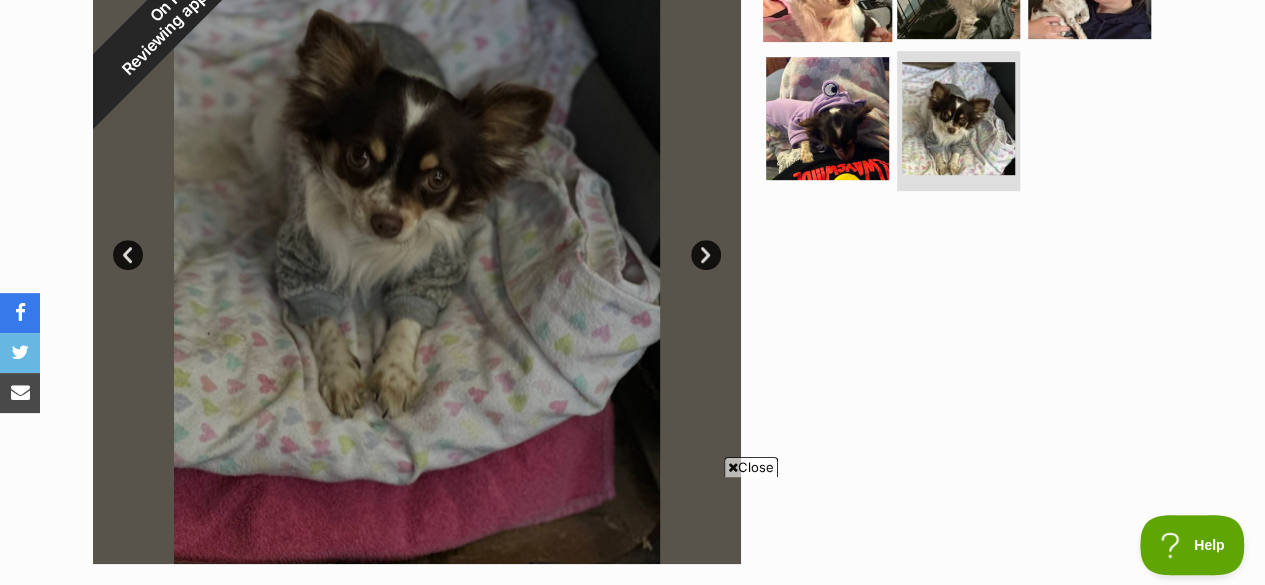 scroll, scrollTop: 0, scrollLeft: 0, axis: both 